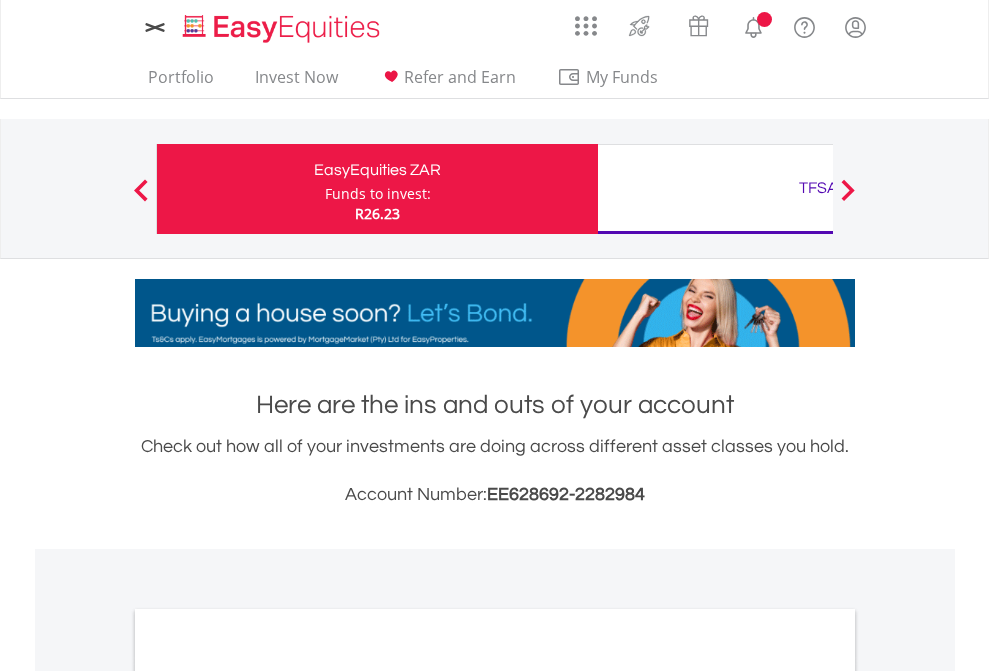 scroll, scrollTop: 0, scrollLeft: 0, axis: both 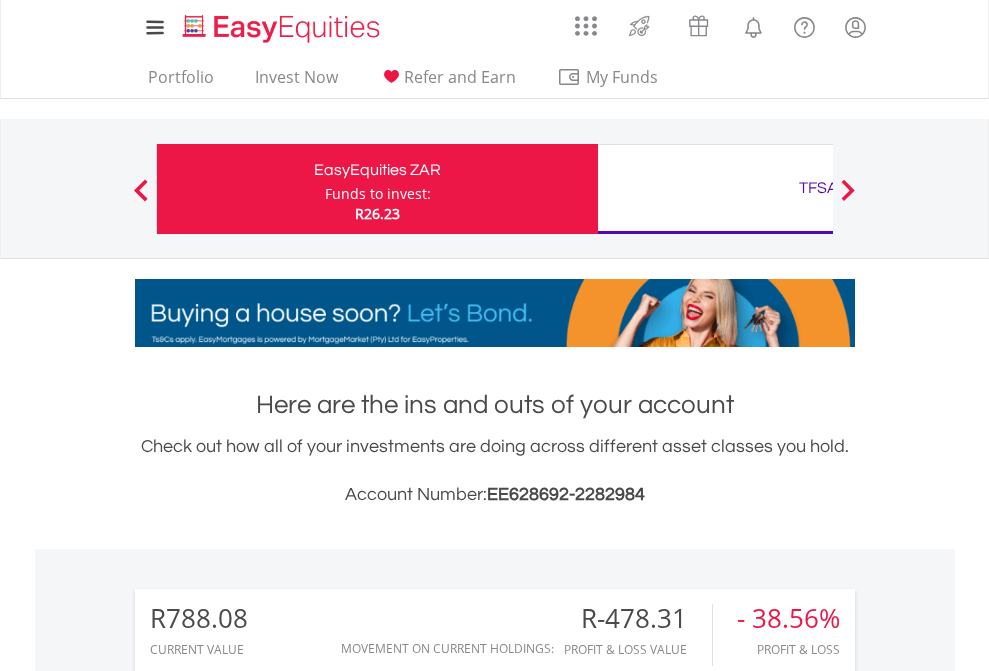 click on "Funds to invest:" at bounding box center [378, 194] 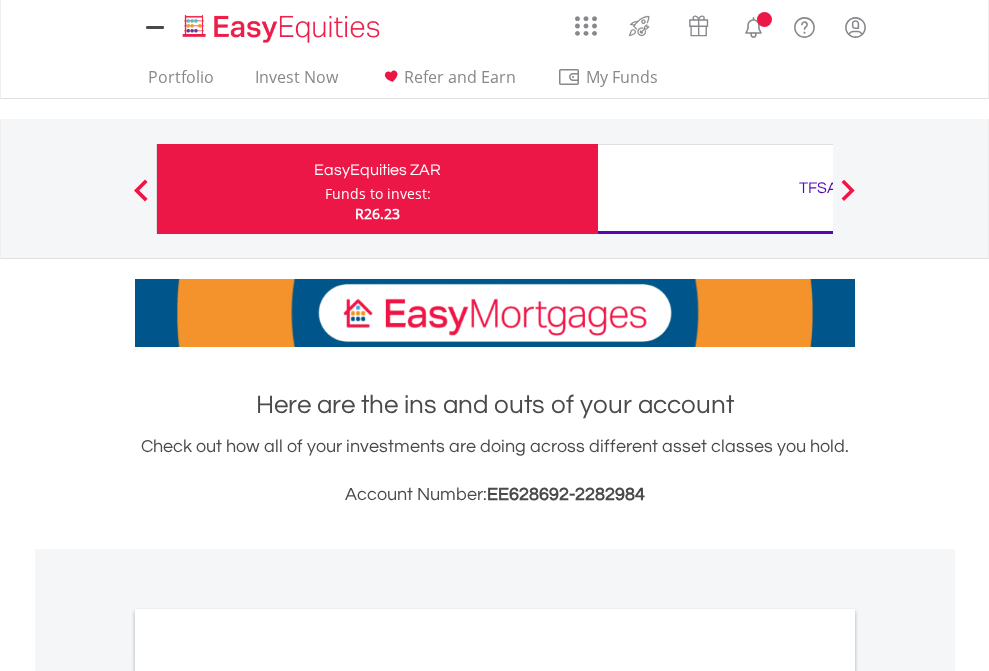scroll, scrollTop: 0, scrollLeft: 0, axis: both 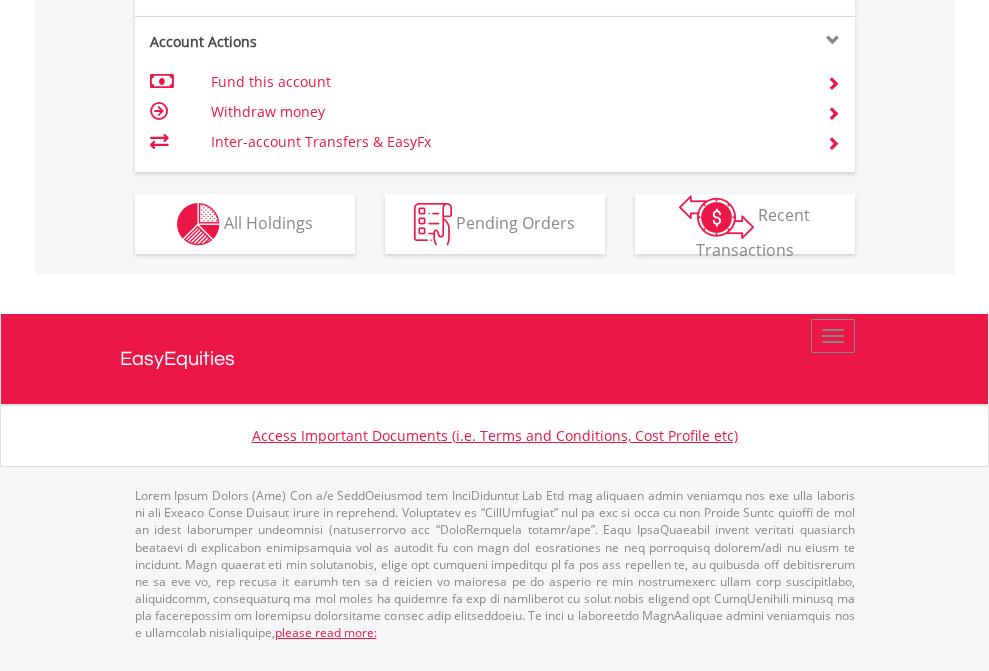 click on "Investment types" at bounding box center [706, -337] 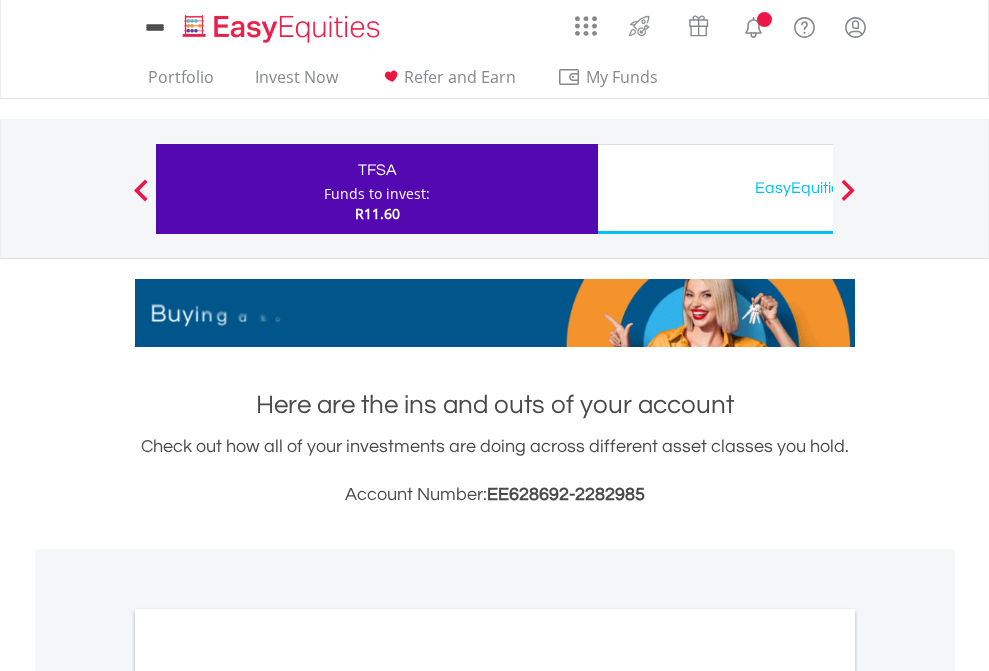 scroll, scrollTop: 0, scrollLeft: 0, axis: both 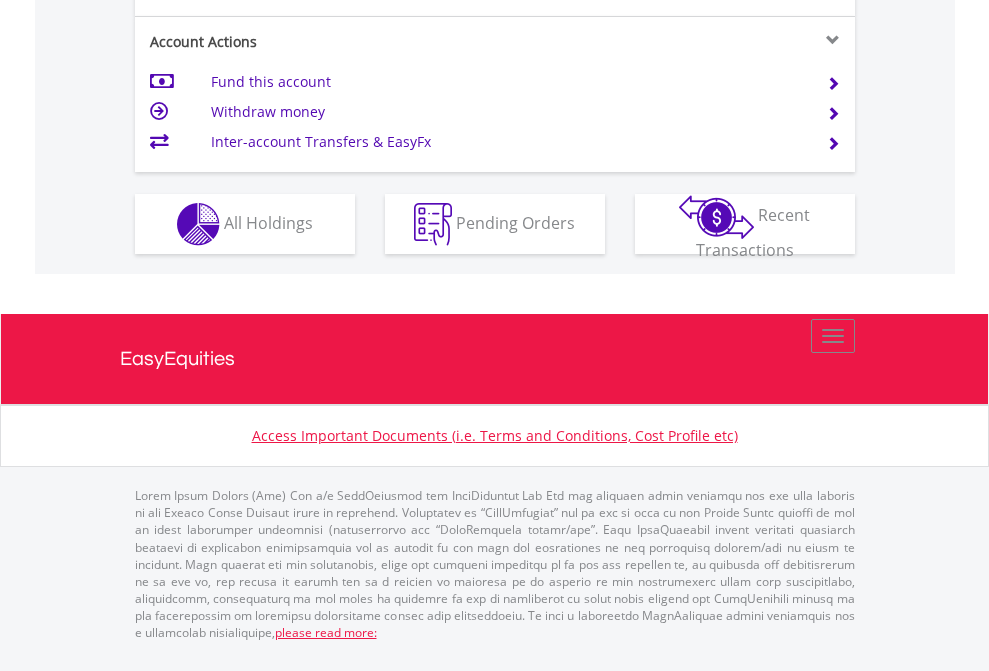 click on "Investment types" at bounding box center (706, -337) 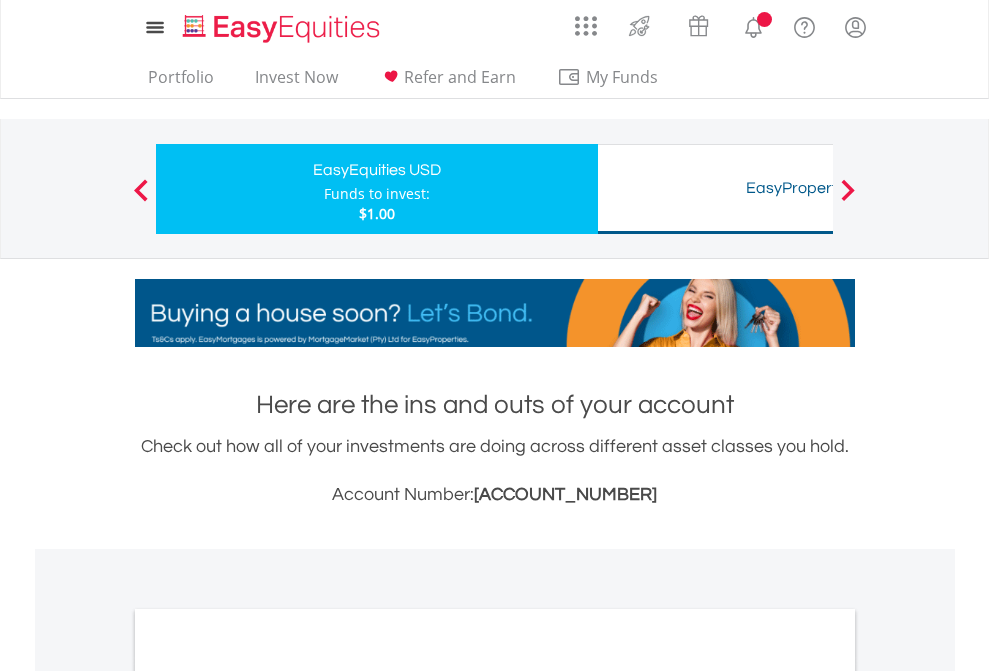 scroll, scrollTop: 0, scrollLeft: 0, axis: both 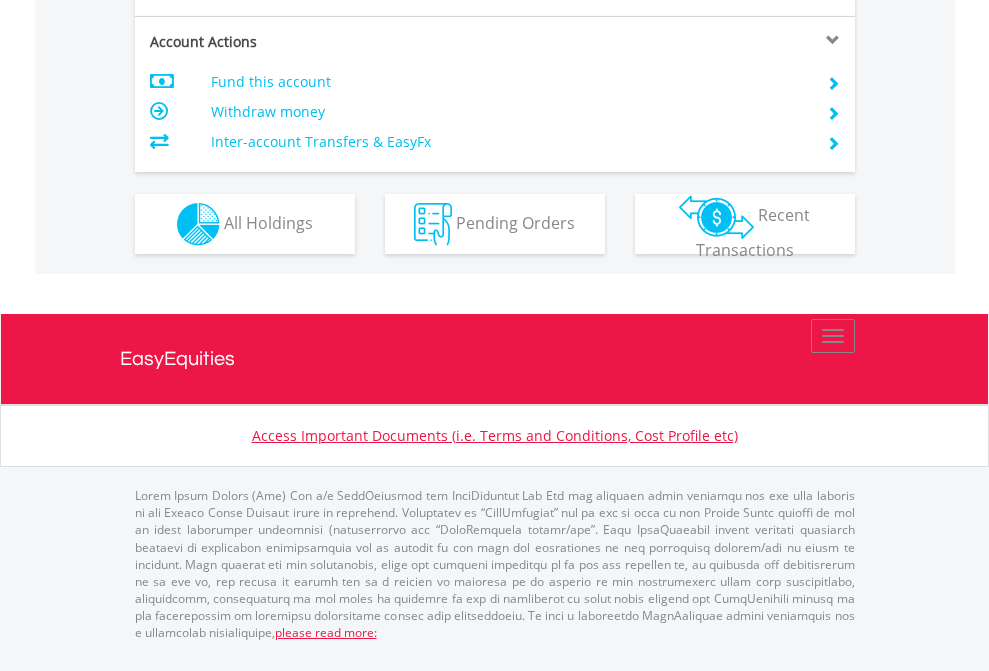 click on "Investment types" at bounding box center (706, -337) 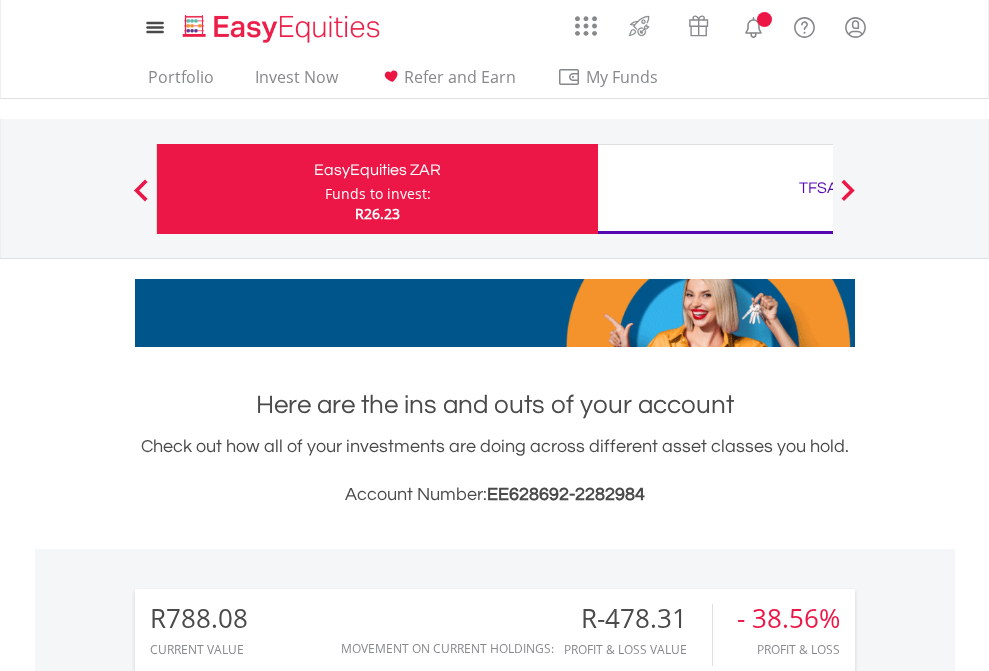 scroll, scrollTop: 0, scrollLeft: 0, axis: both 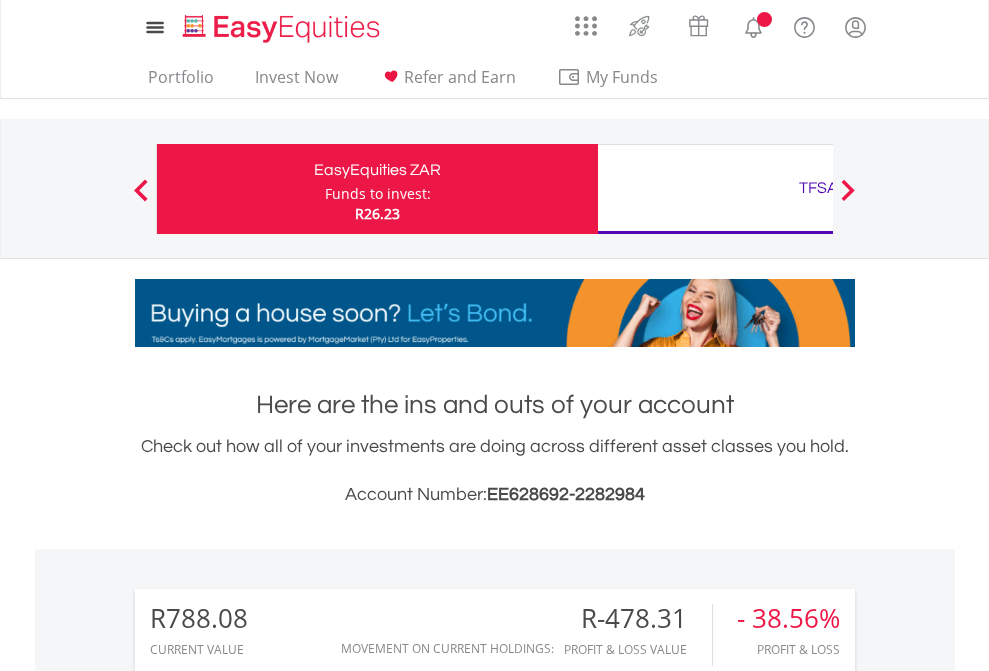 click on "All Holdings" at bounding box center (268, 1466) 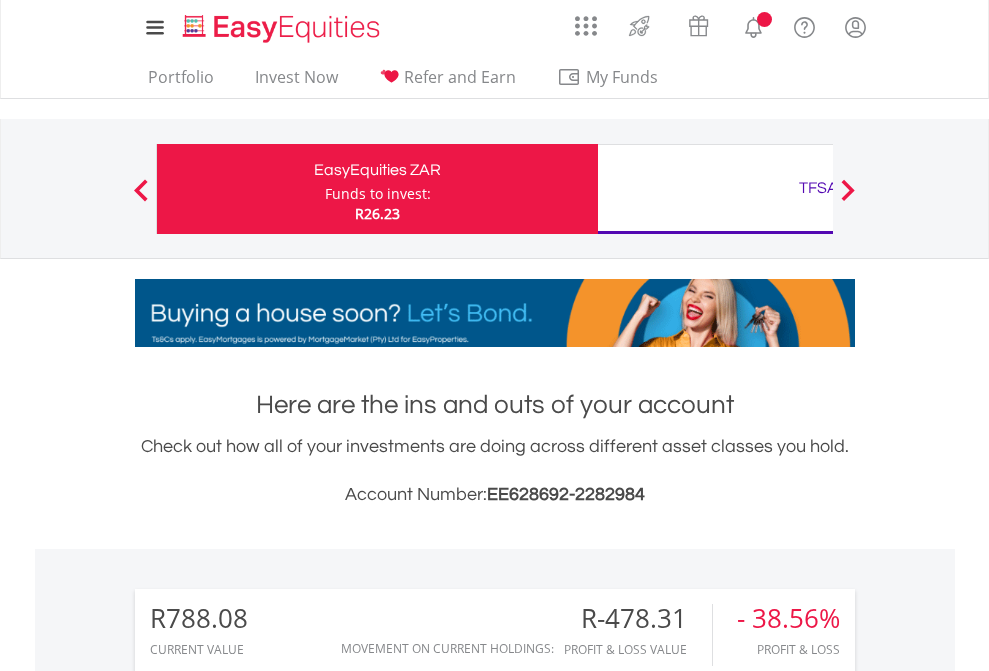 scroll, scrollTop: 1493, scrollLeft: 0, axis: vertical 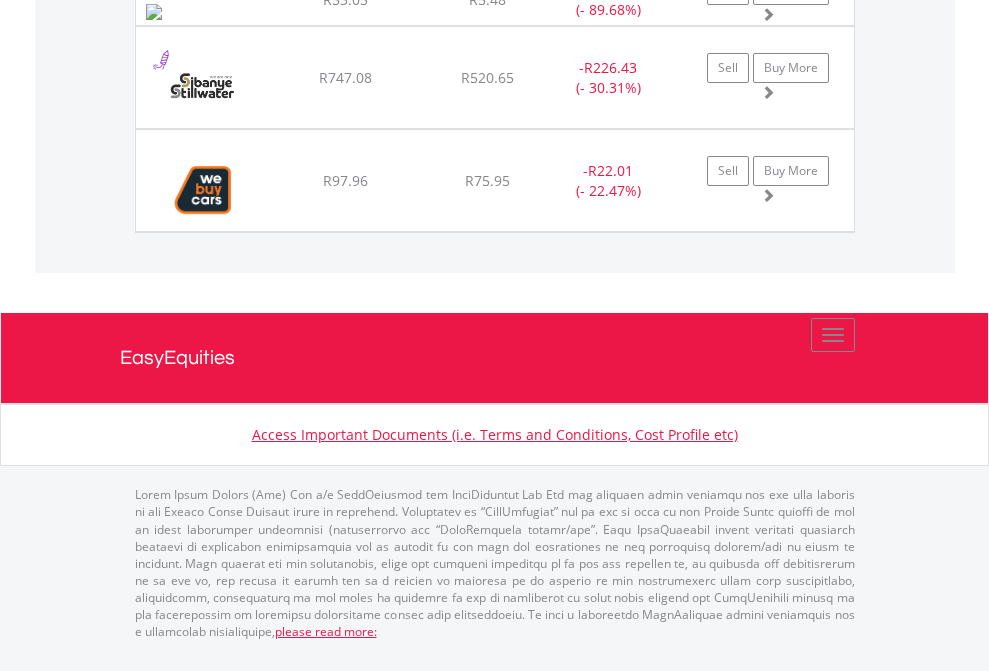 click on "TFSA" at bounding box center [818, -1597] 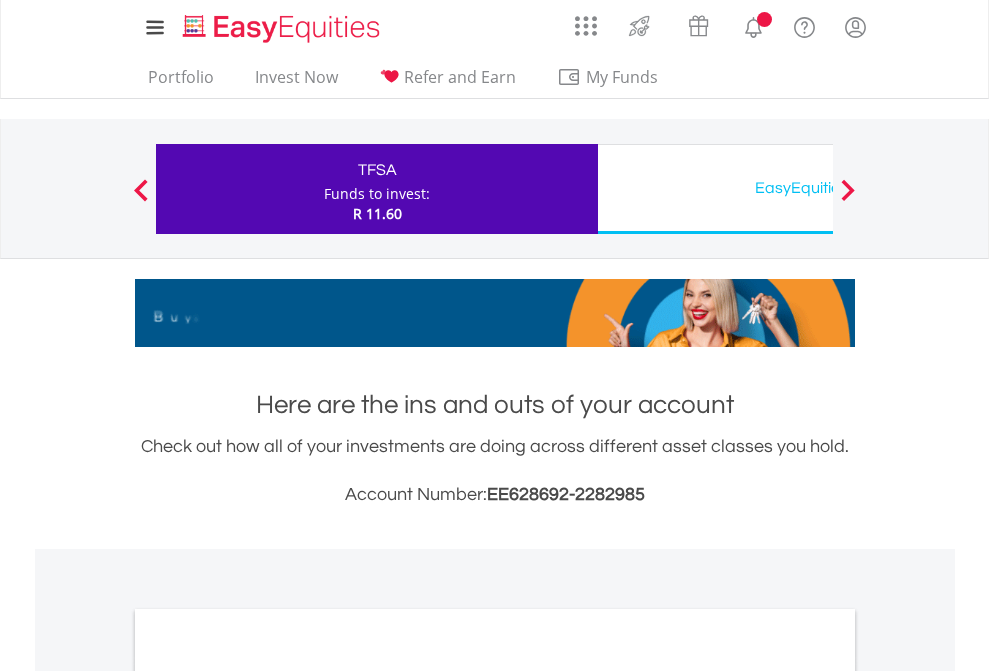 scroll, scrollTop: 0, scrollLeft: 0, axis: both 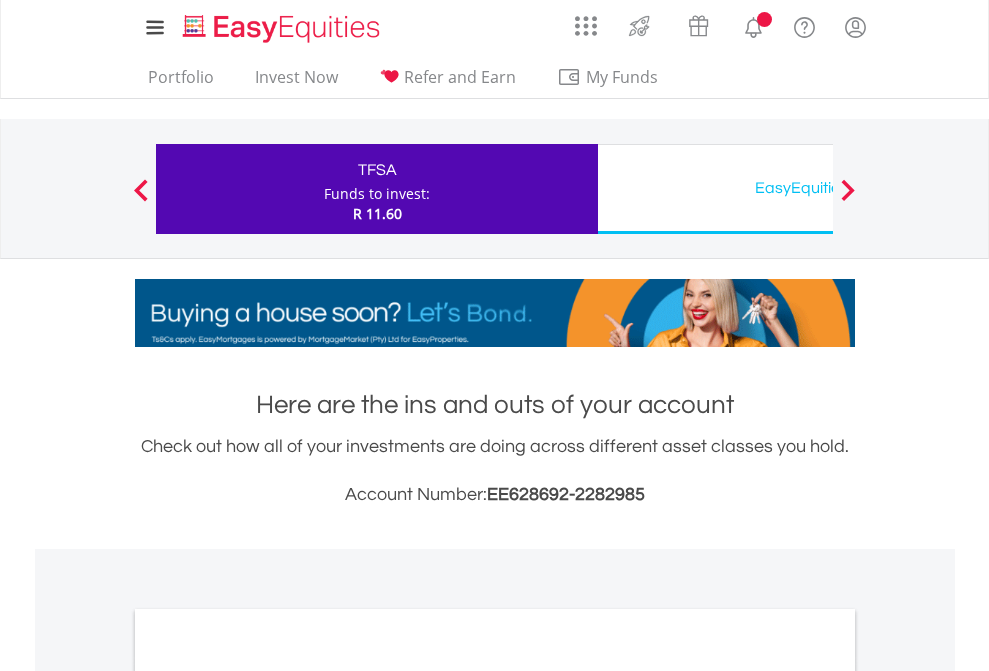 click on "All Holdings" at bounding box center [268, 1096] 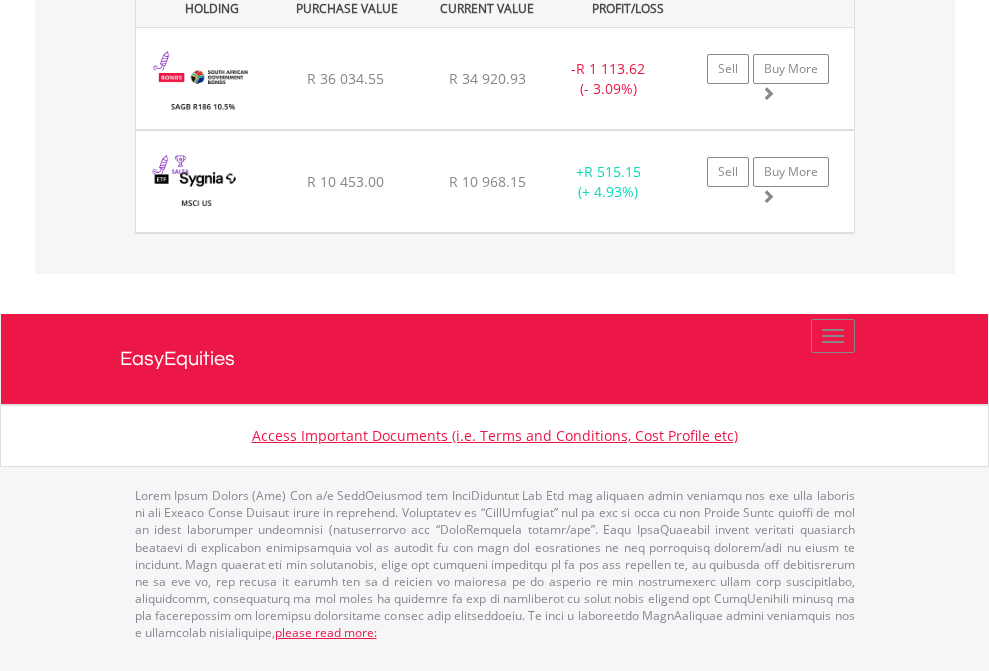 scroll, scrollTop: 2305, scrollLeft: 0, axis: vertical 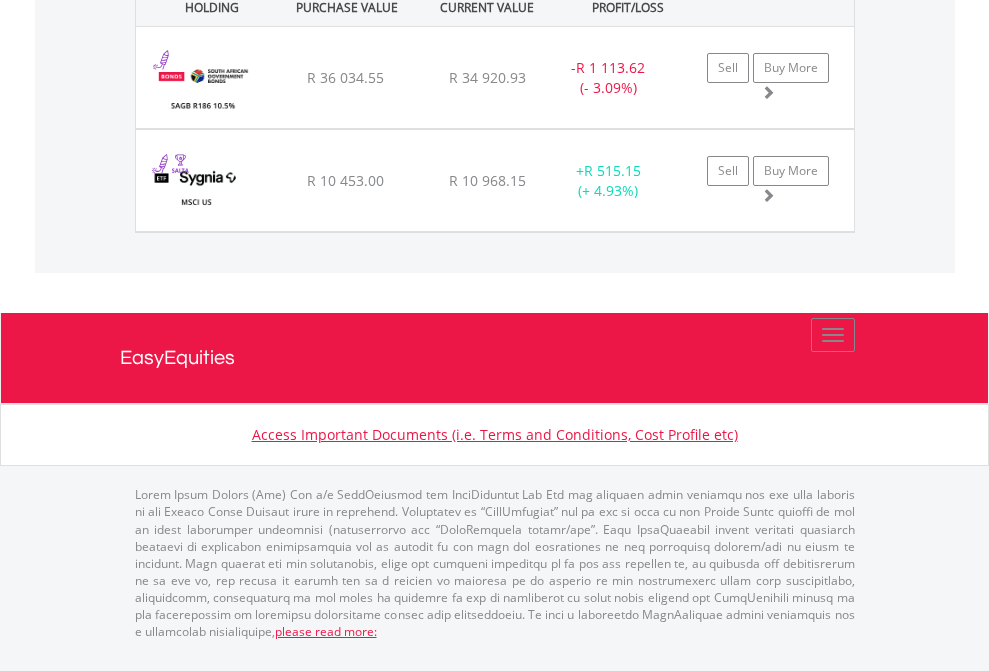 click on "EasyEquities USD" at bounding box center [818, -1522] 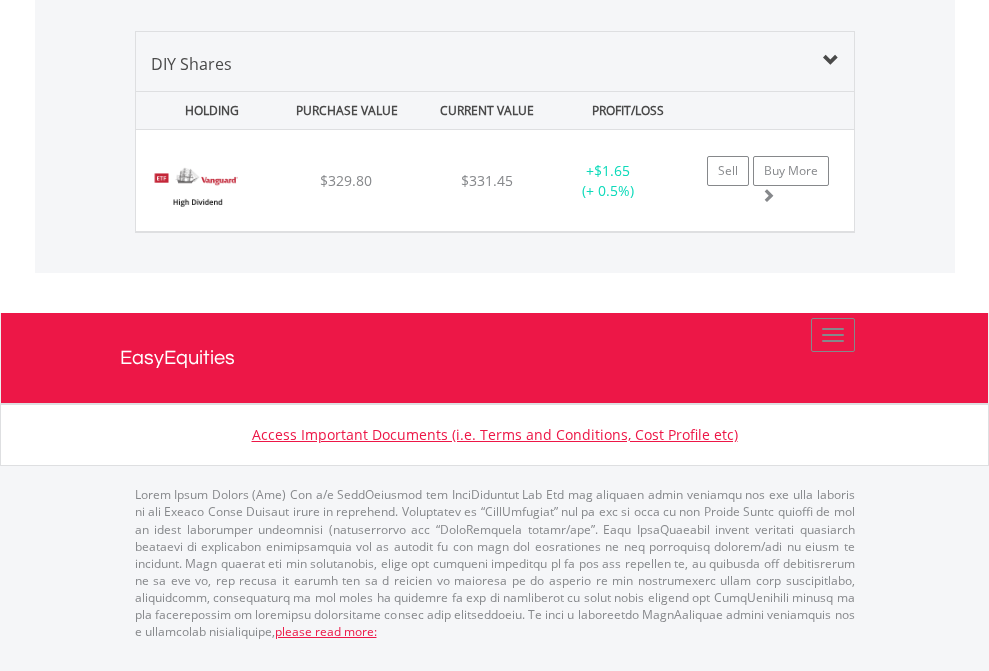scroll, scrollTop: 2225, scrollLeft: 0, axis: vertical 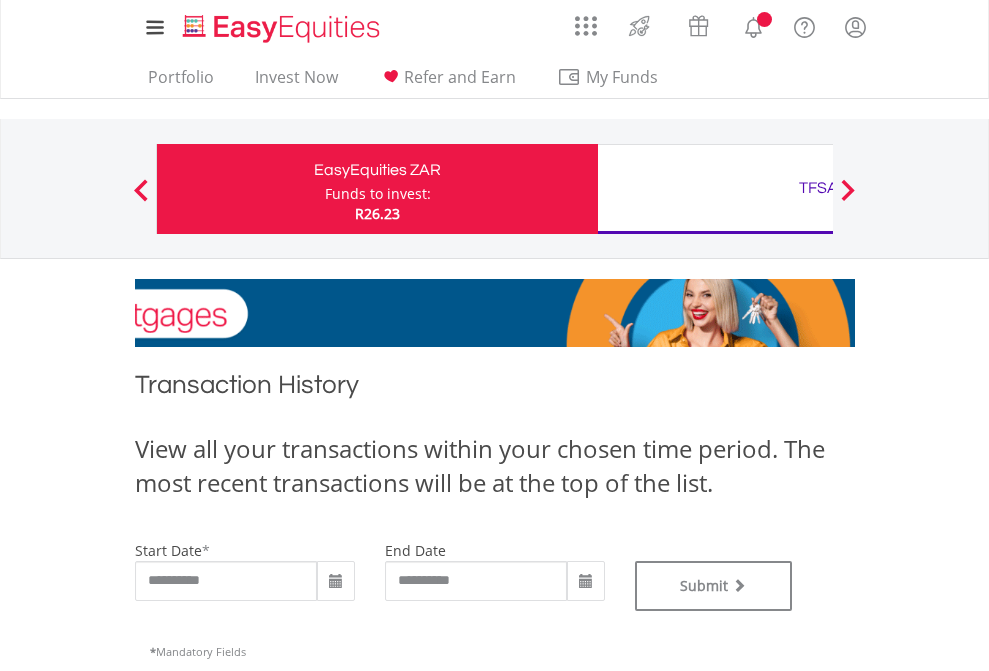 type on "**********" 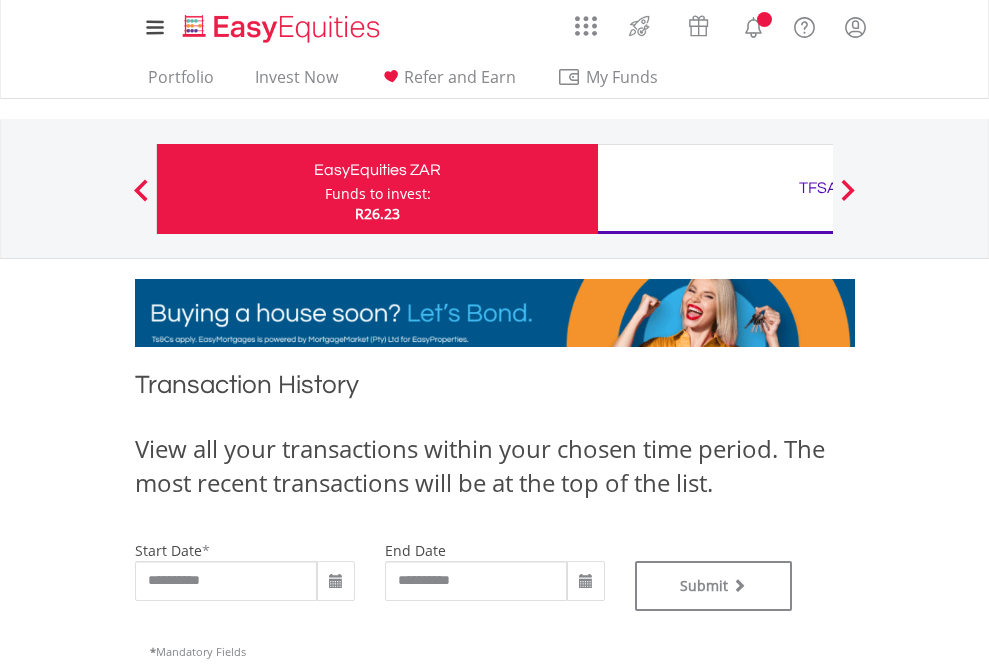 type on "**********" 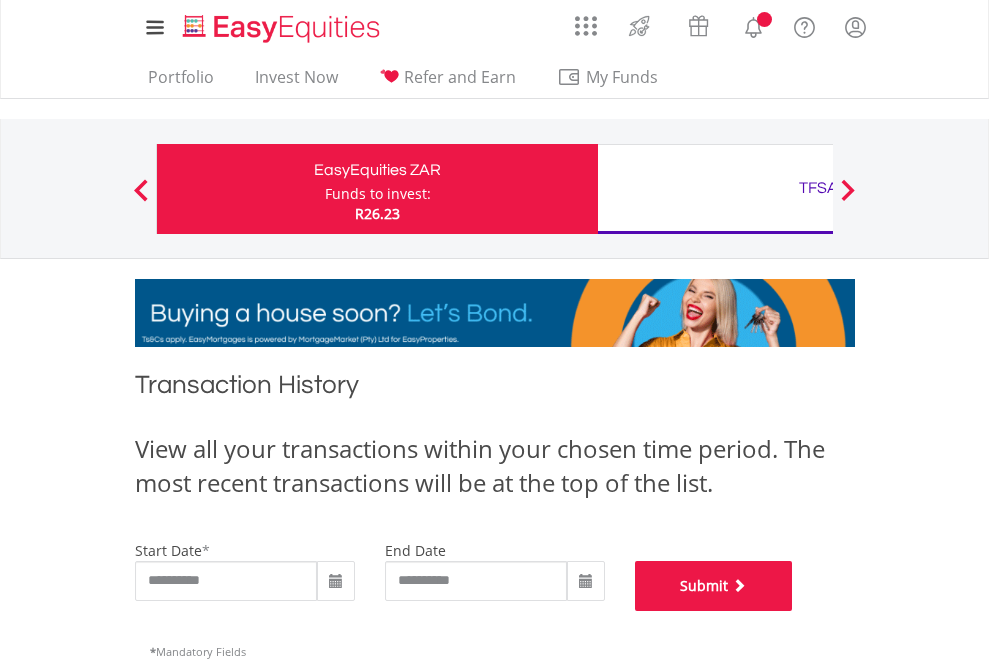 click on "Submit" at bounding box center [714, 586] 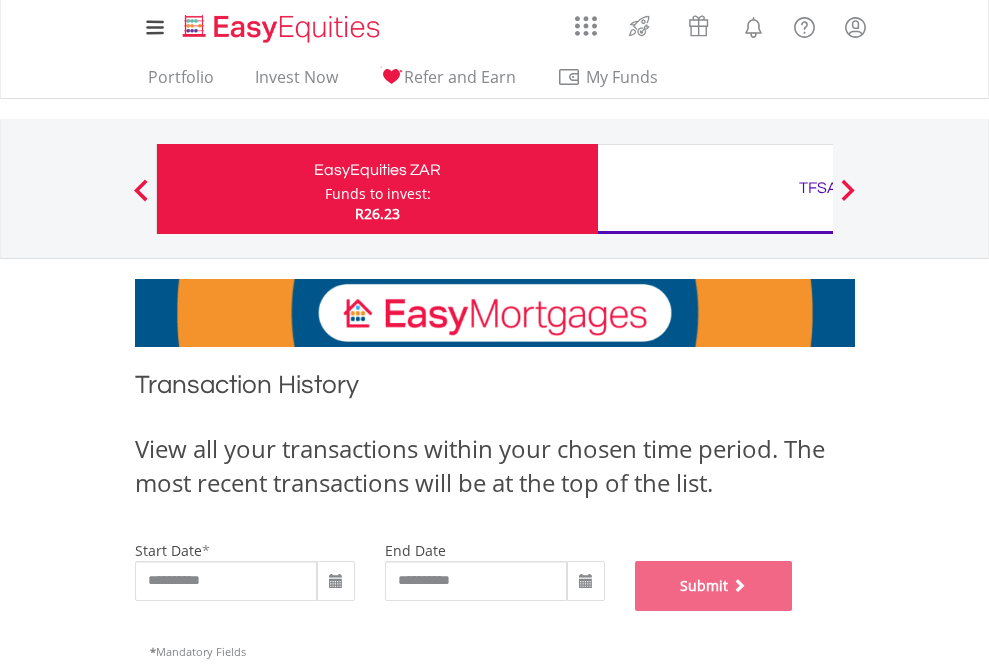 scroll, scrollTop: 811, scrollLeft: 0, axis: vertical 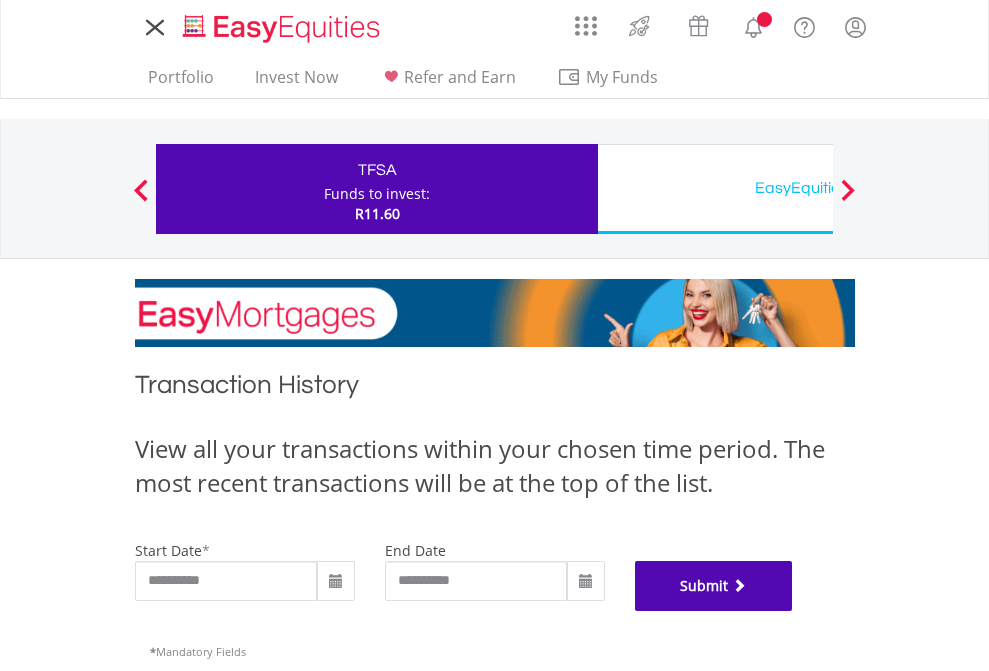 click on "Submit" at bounding box center [714, 586] 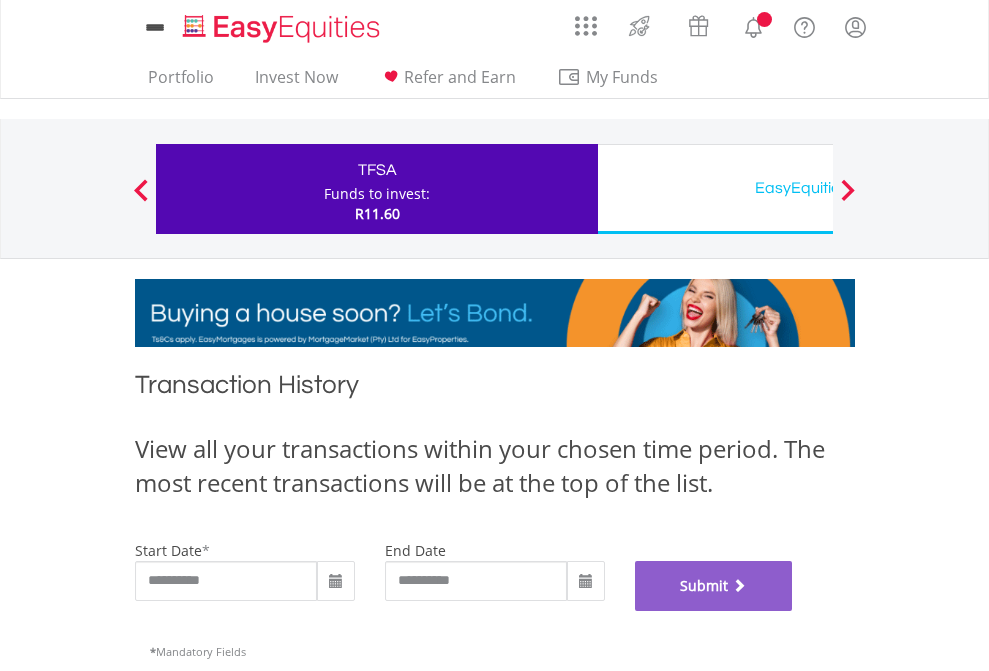 scroll, scrollTop: 811, scrollLeft: 0, axis: vertical 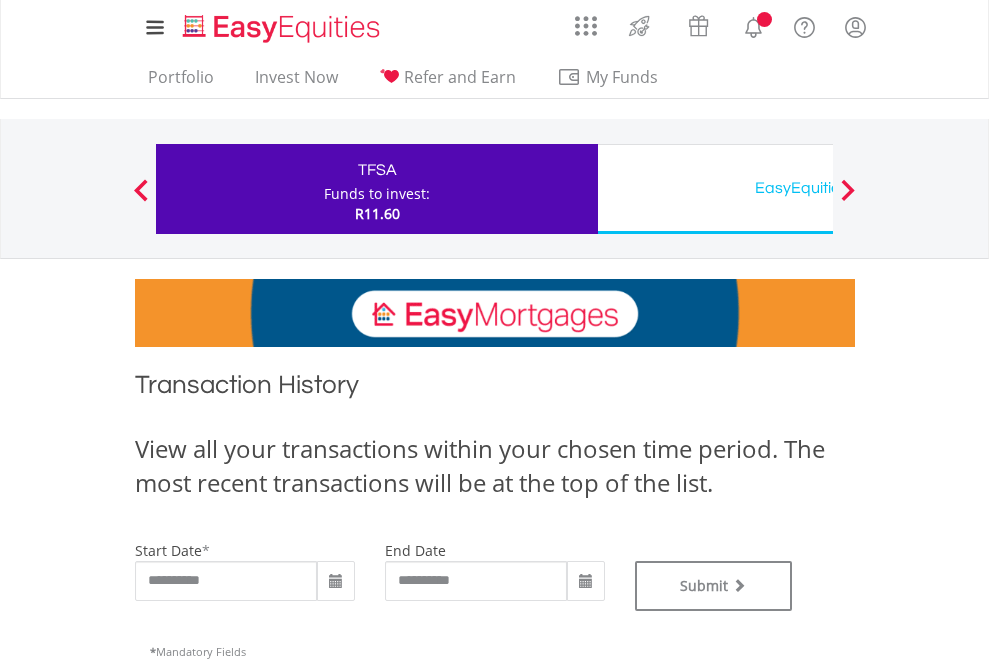 click on "EasyEquities USD" at bounding box center [818, 188] 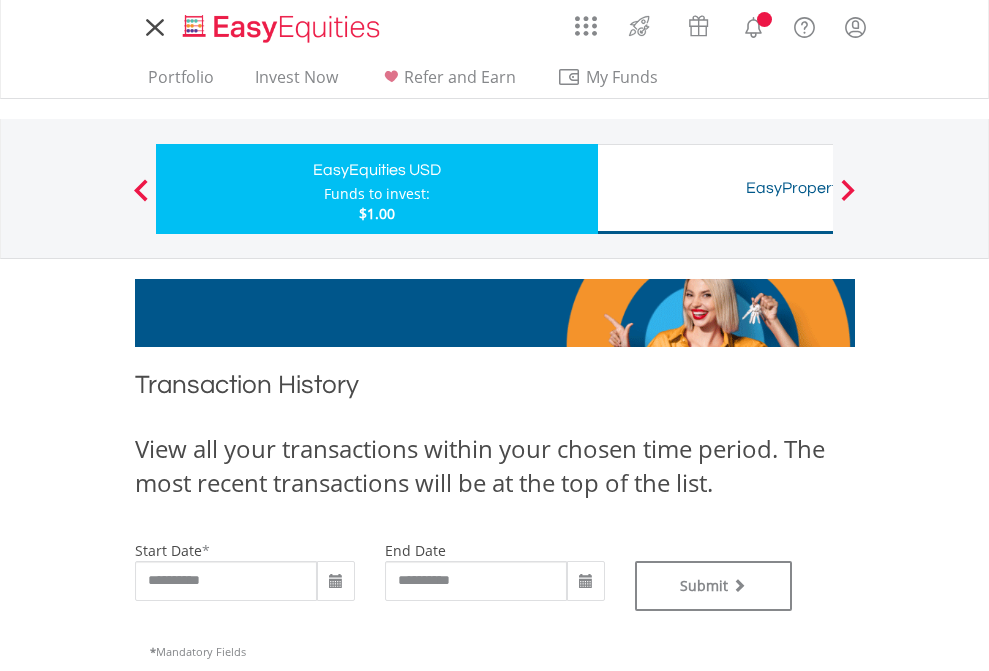 scroll, scrollTop: 0, scrollLeft: 0, axis: both 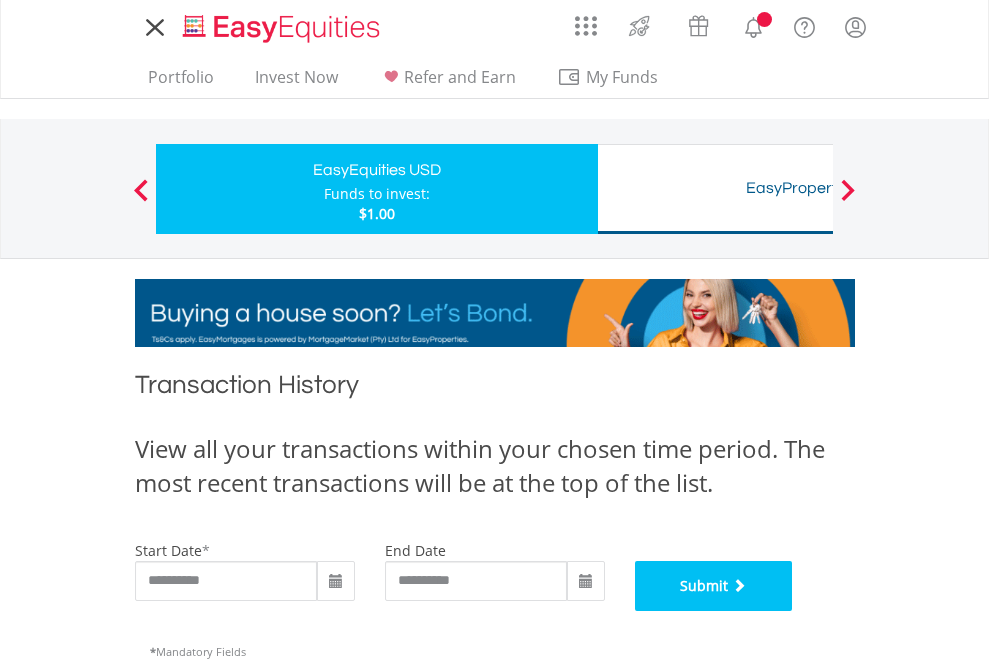 click on "Submit" at bounding box center (714, 586) 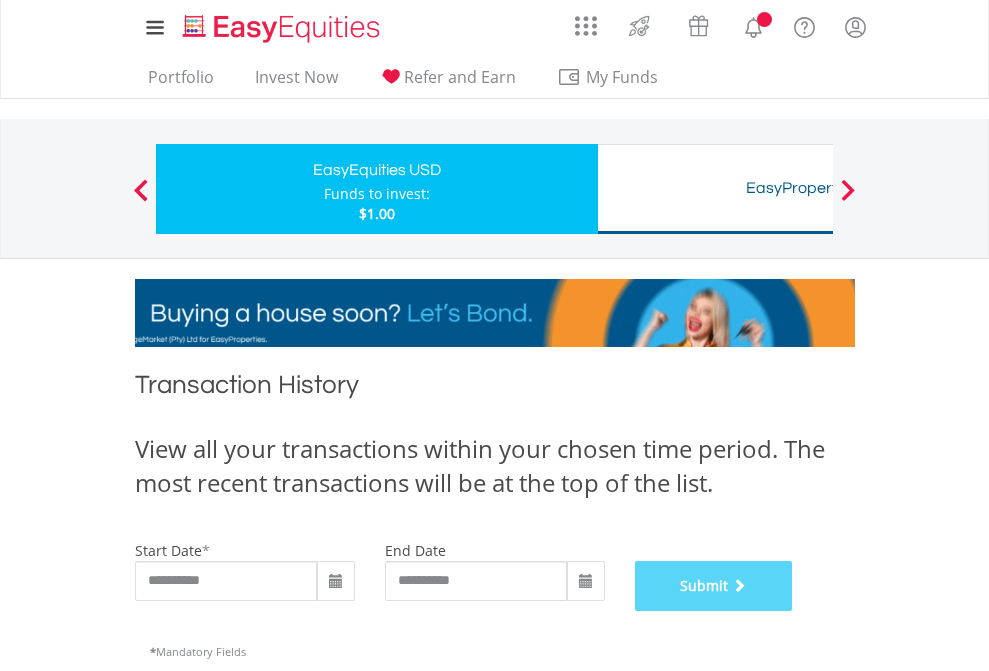 scroll, scrollTop: 811, scrollLeft: 0, axis: vertical 